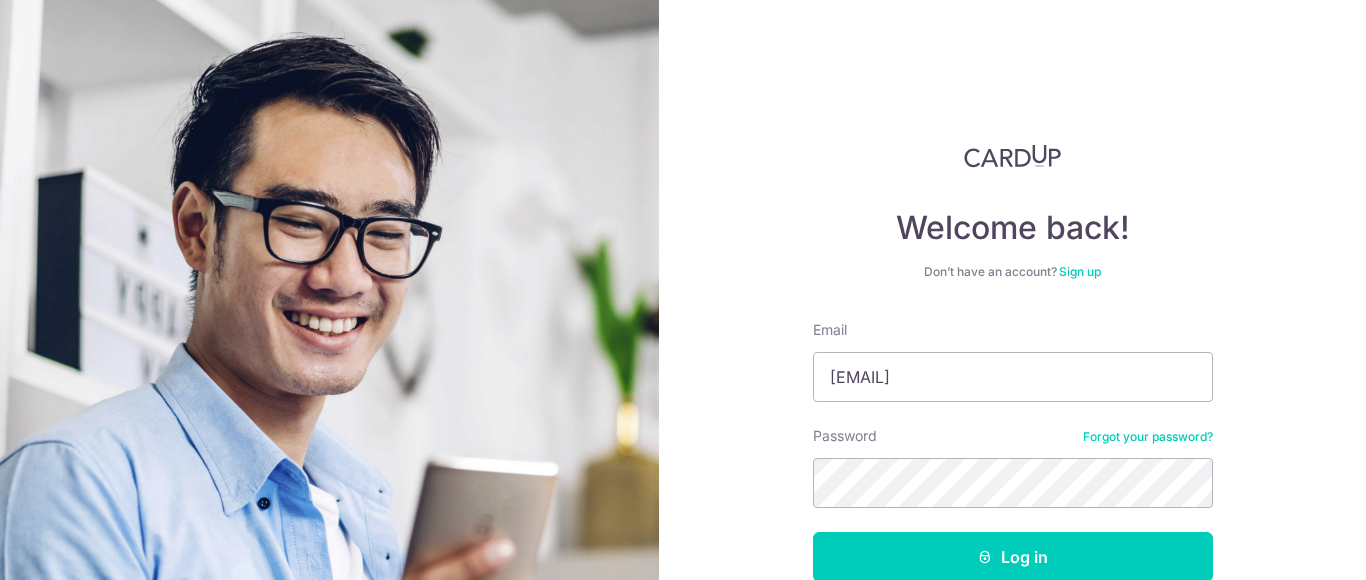 scroll, scrollTop: 0, scrollLeft: 0, axis: both 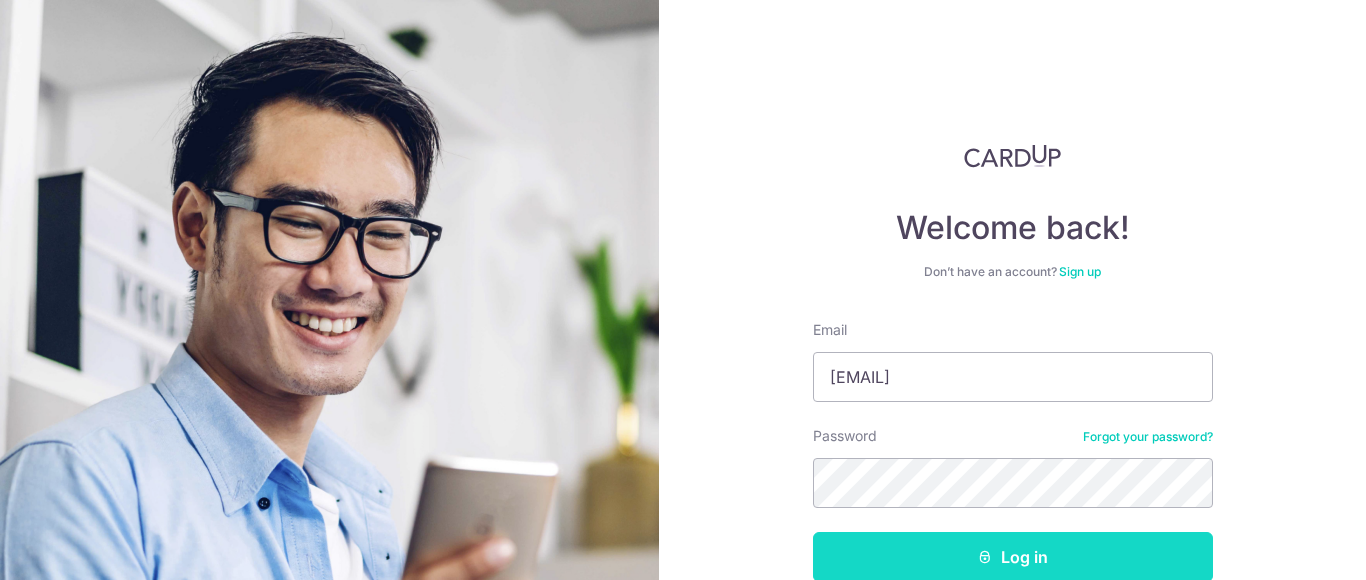 click on "Log in" at bounding box center [1013, 557] 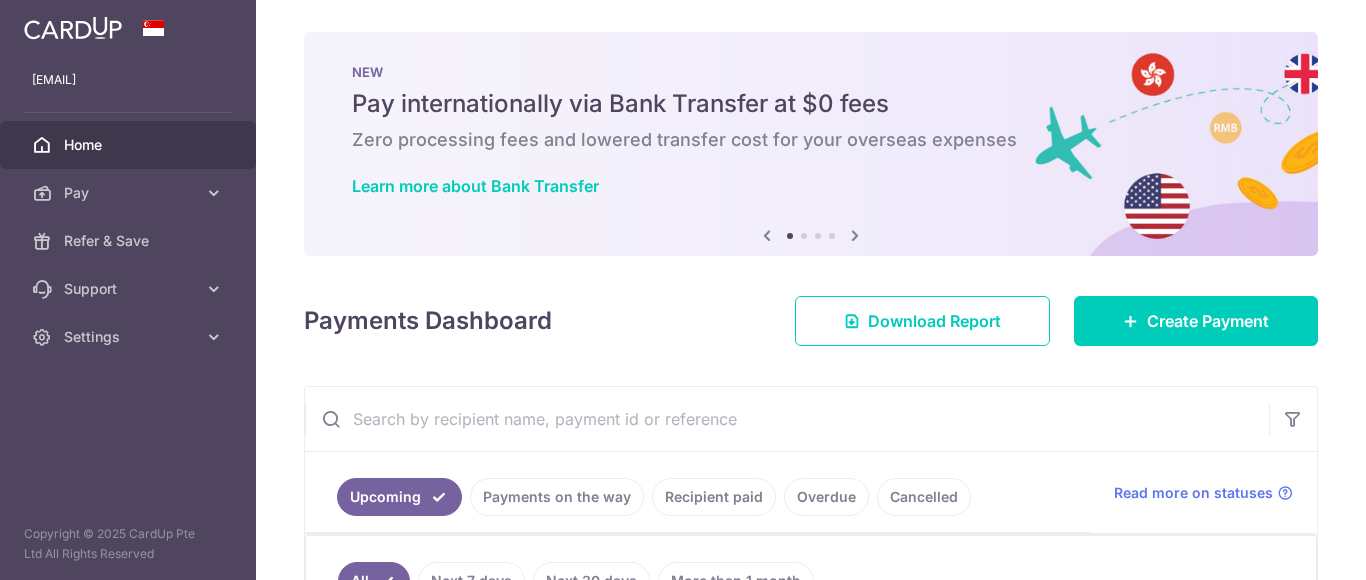scroll, scrollTop: 0, scrollLeft: 0, axis: both 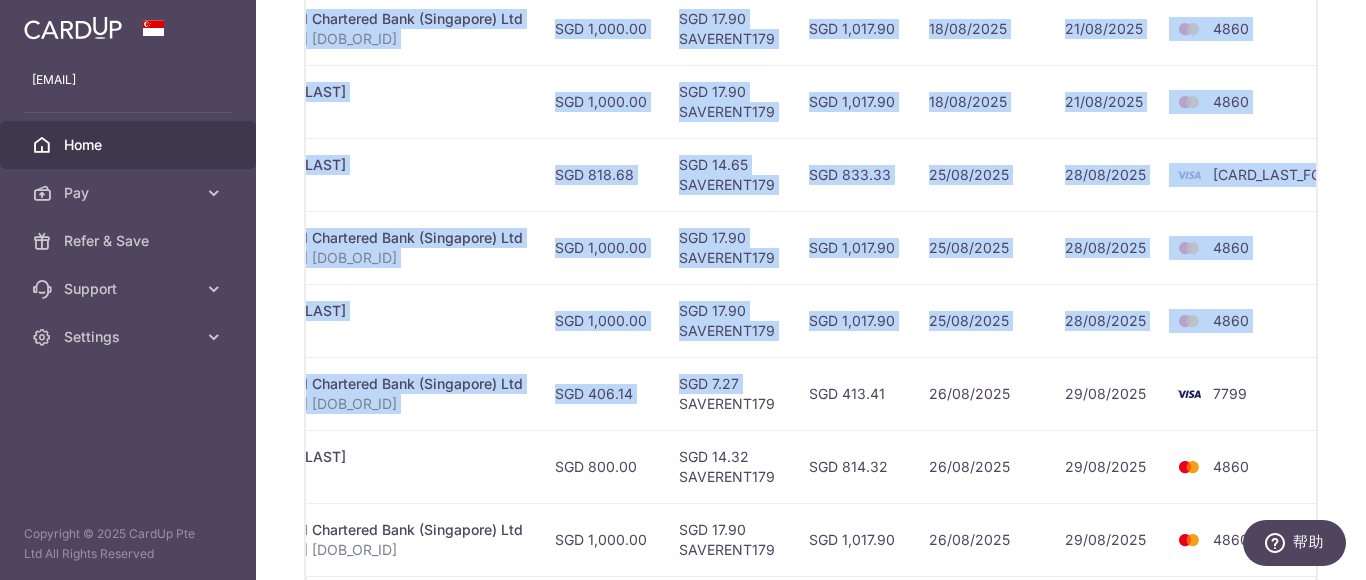 drag, startPoint x: 1184, startPoint y: 396, endPoint x: 1365, endPoint y: 390, distance: 181.09943 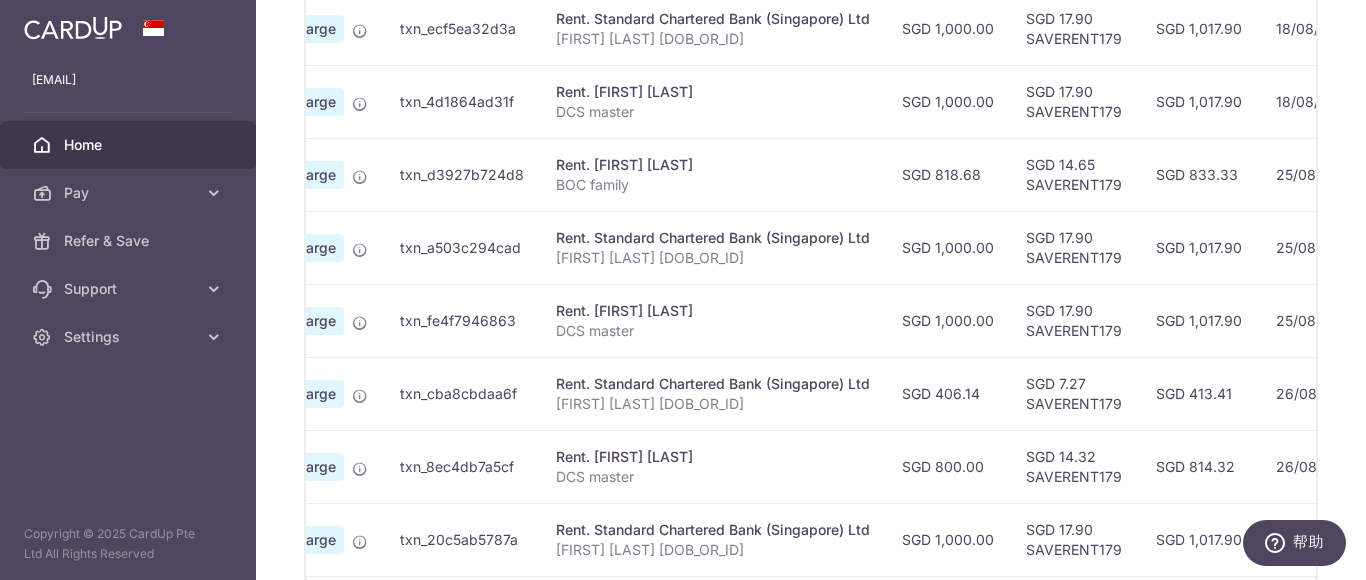 scroll, scrollTop: 0, scrollLeft: 0, axis: both 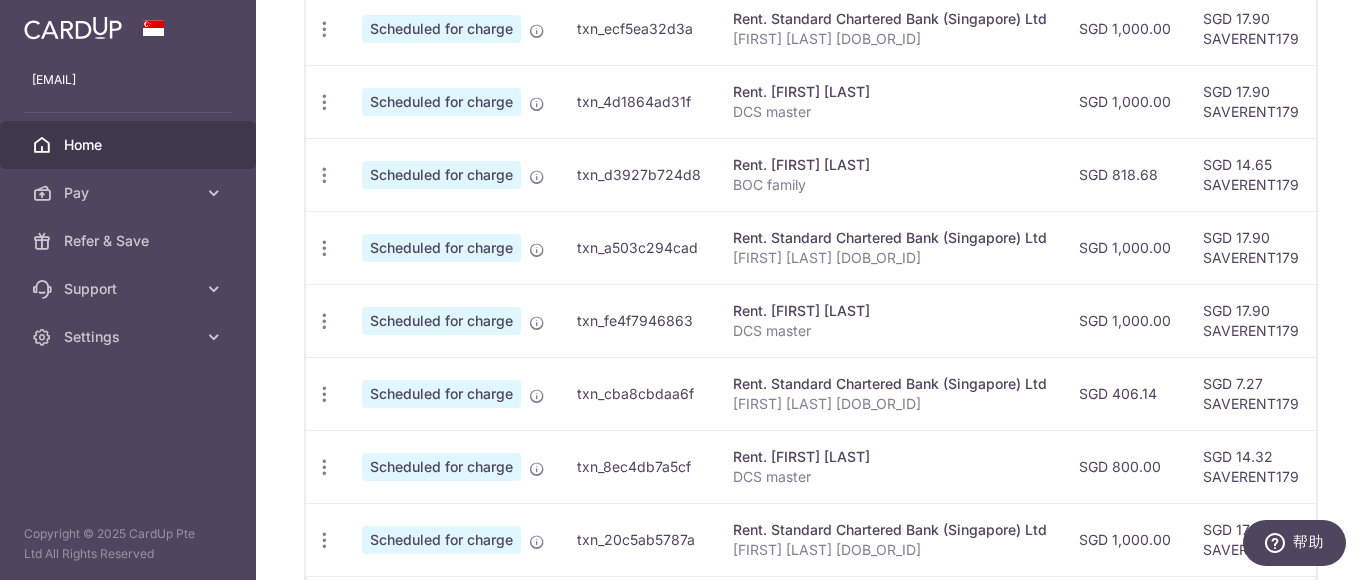 drag, startPoint x: 883, startPoint y: 396, endPoint x: 391, endPoint y: 396, distance: 492 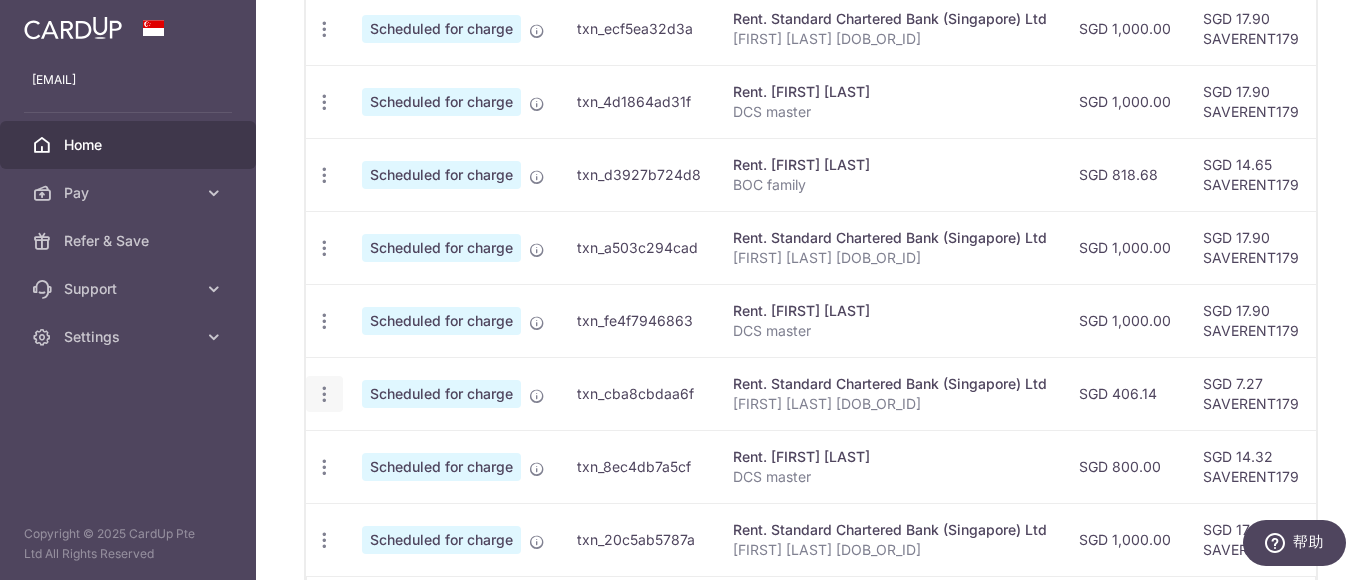 click at bounding box center (324, -117) 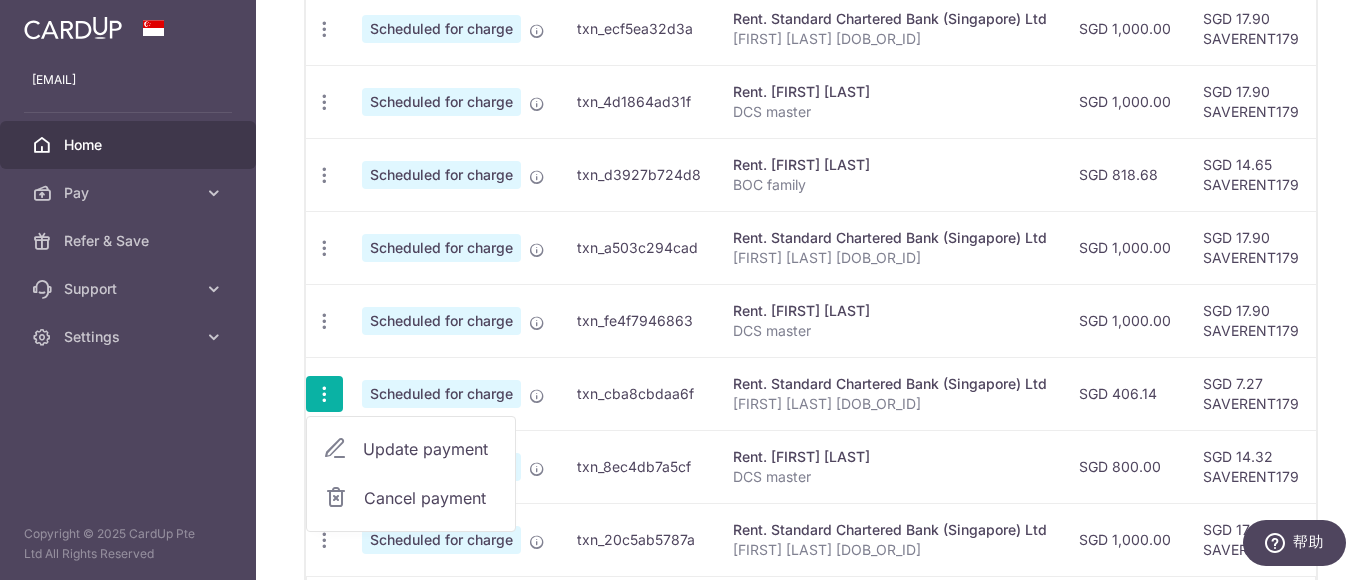 click on "Update payment" at bounding box center [431, 449] 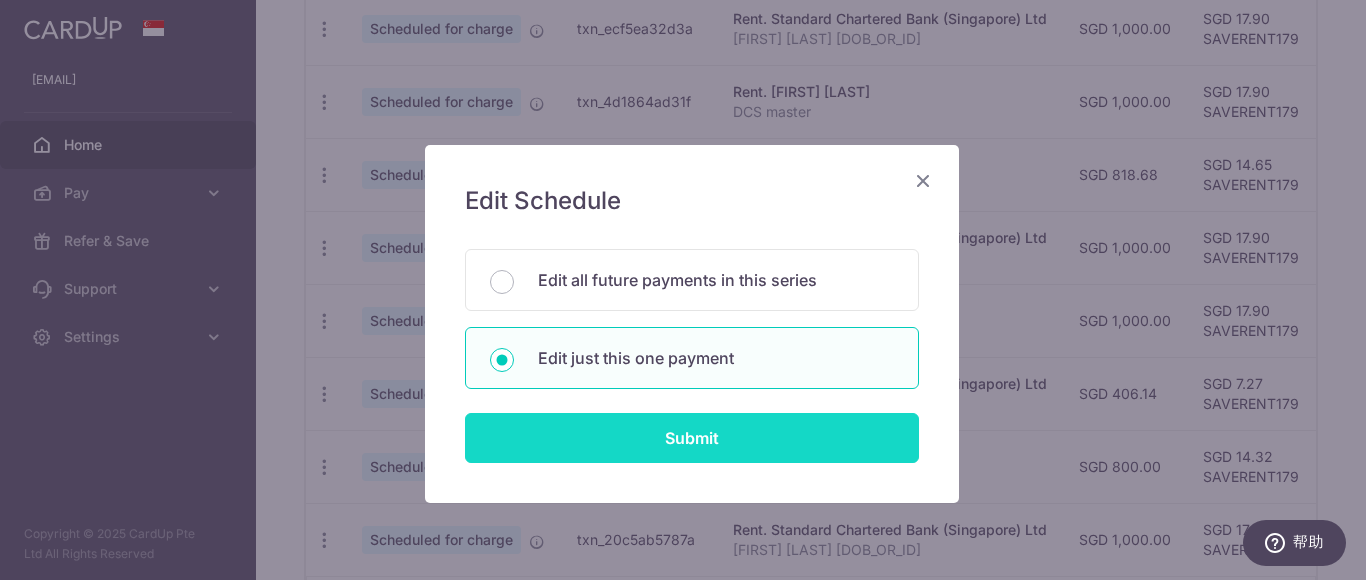 click on "Submit" at bounding box center (692, 438) 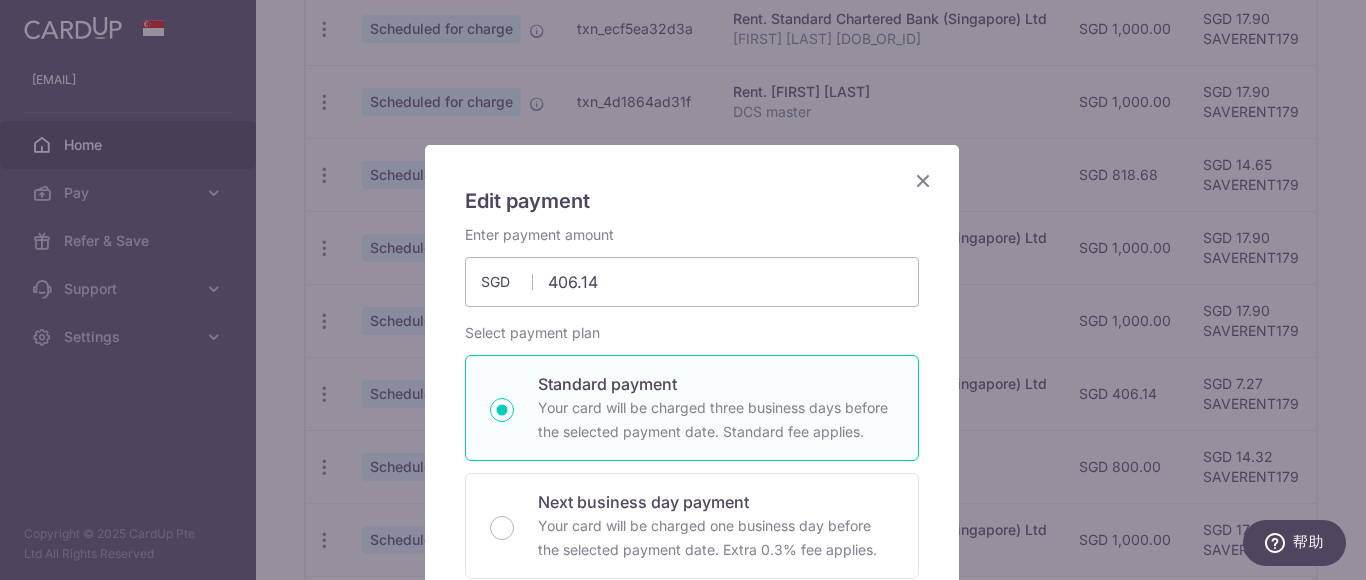 type on "SAVERENT179" 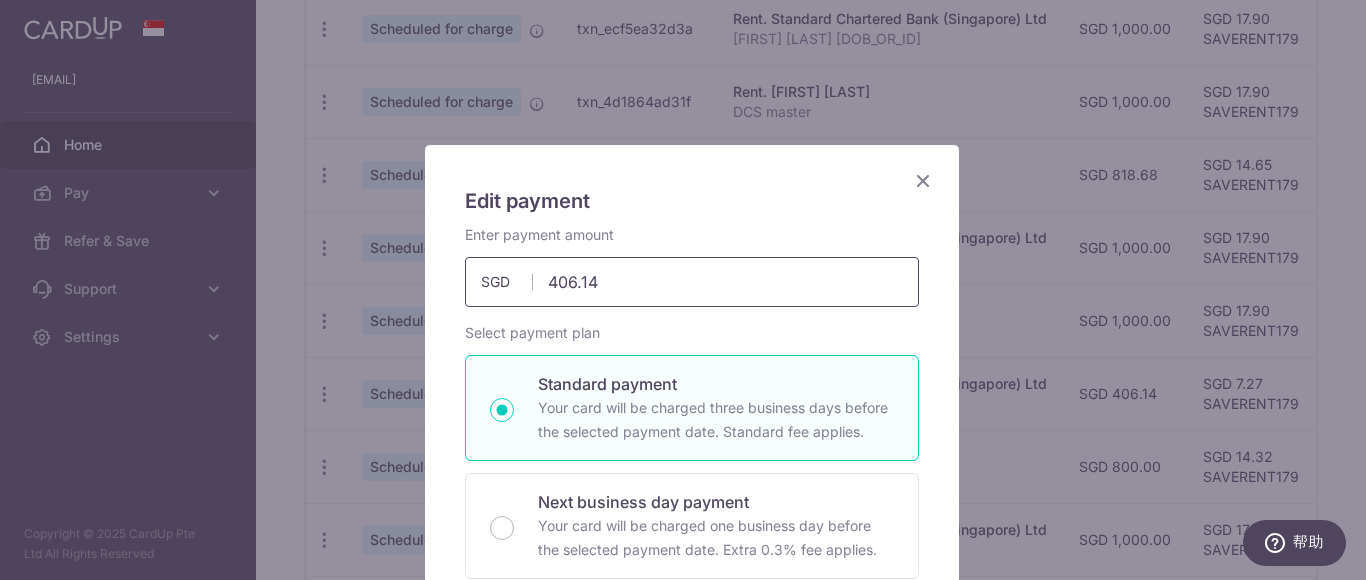 click on "406.14" at bounding box center [692, 282] 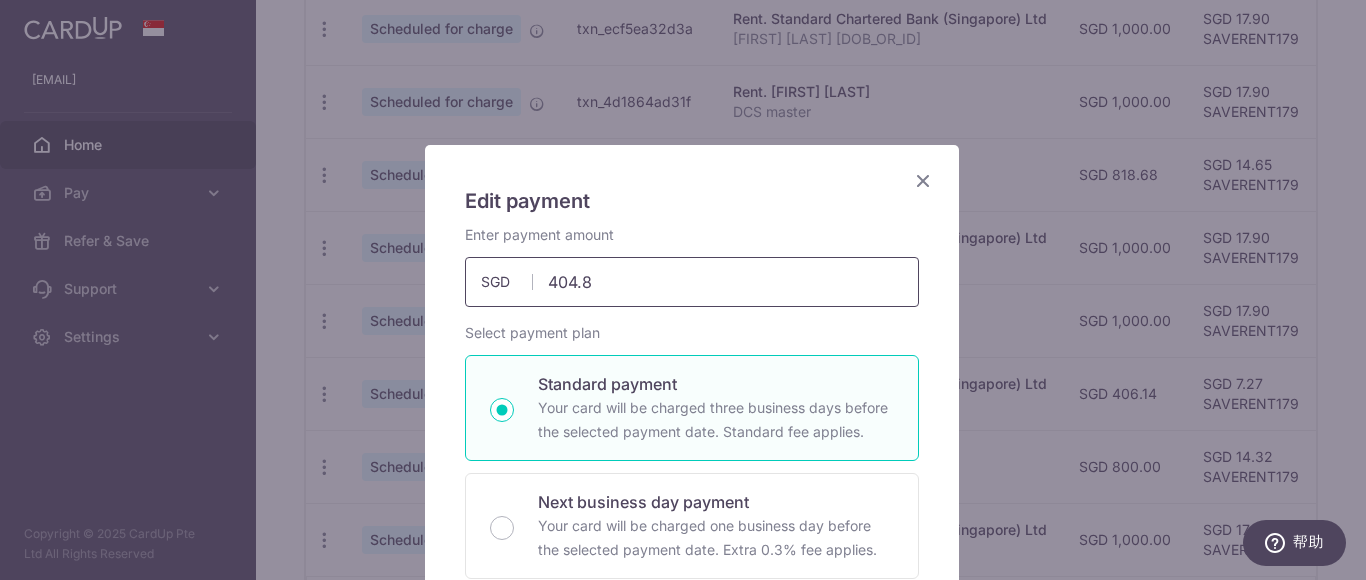 type on "404.86" 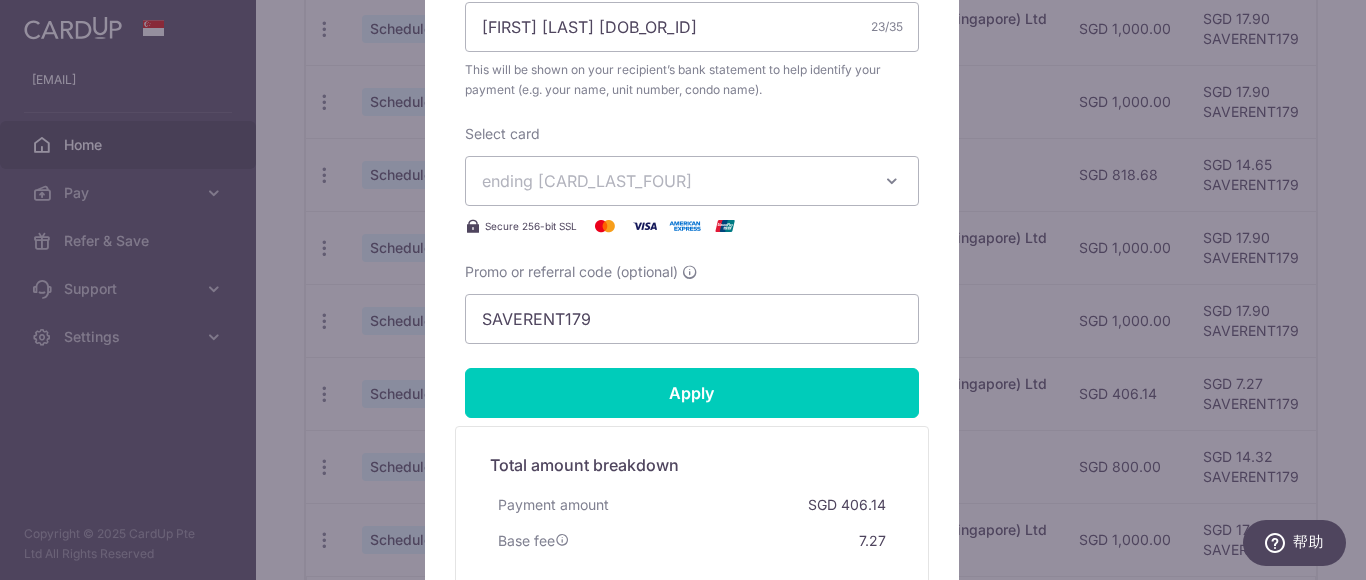 scroll, scrollTop: 800, scrollLeft: 0, axis: vertical 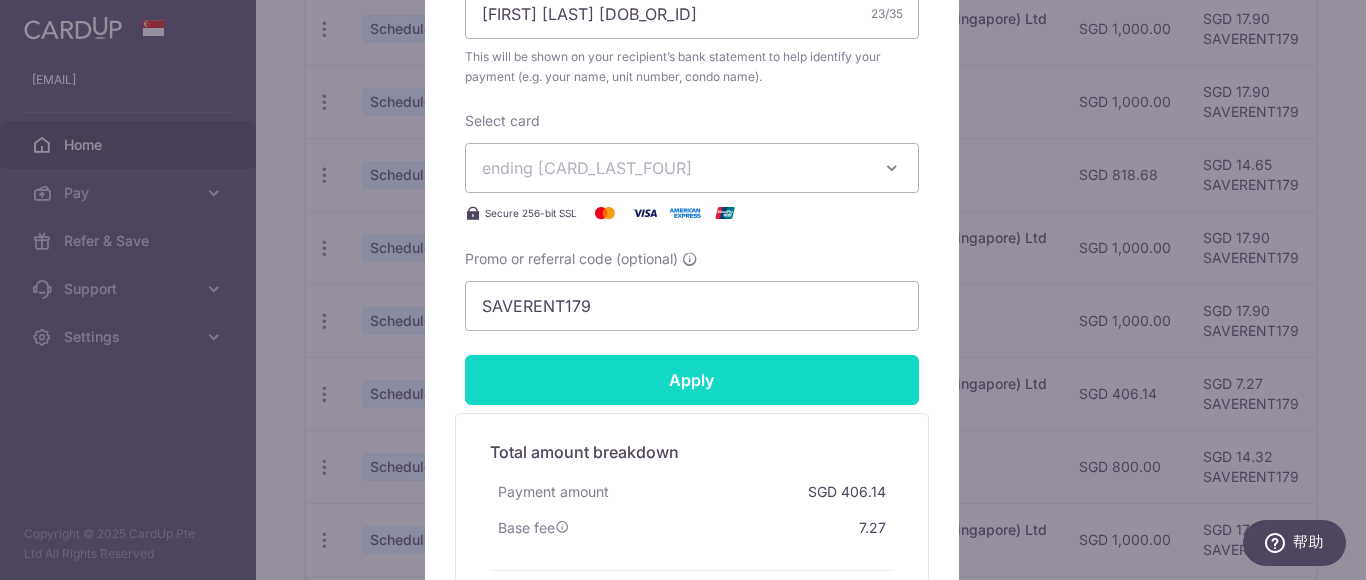 click on "Apply" at bounding box center [692, 380] 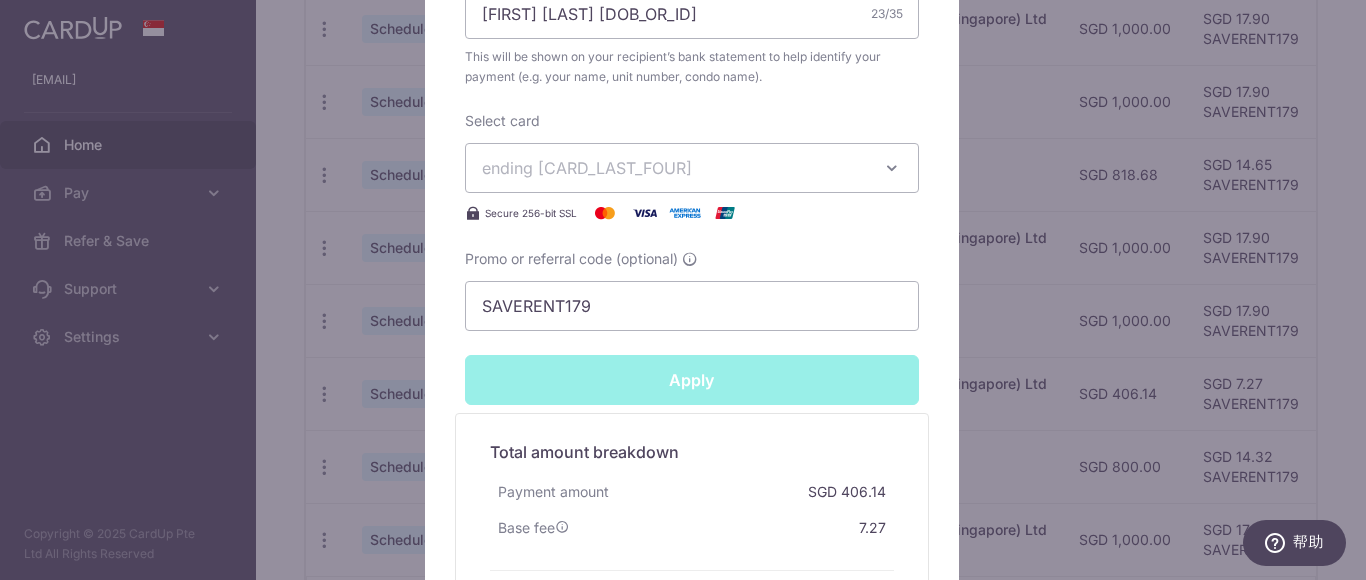 type on "Successfully Applied" 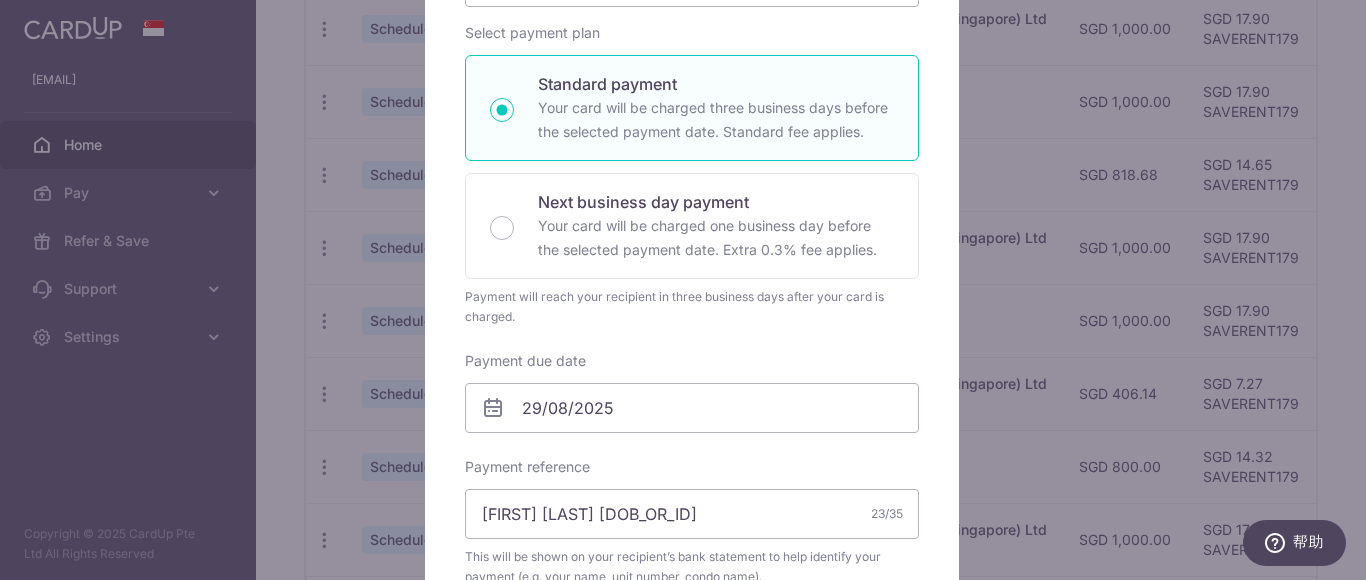 scroll, scrollTop: 0, scrollLeft: 0, axis: both 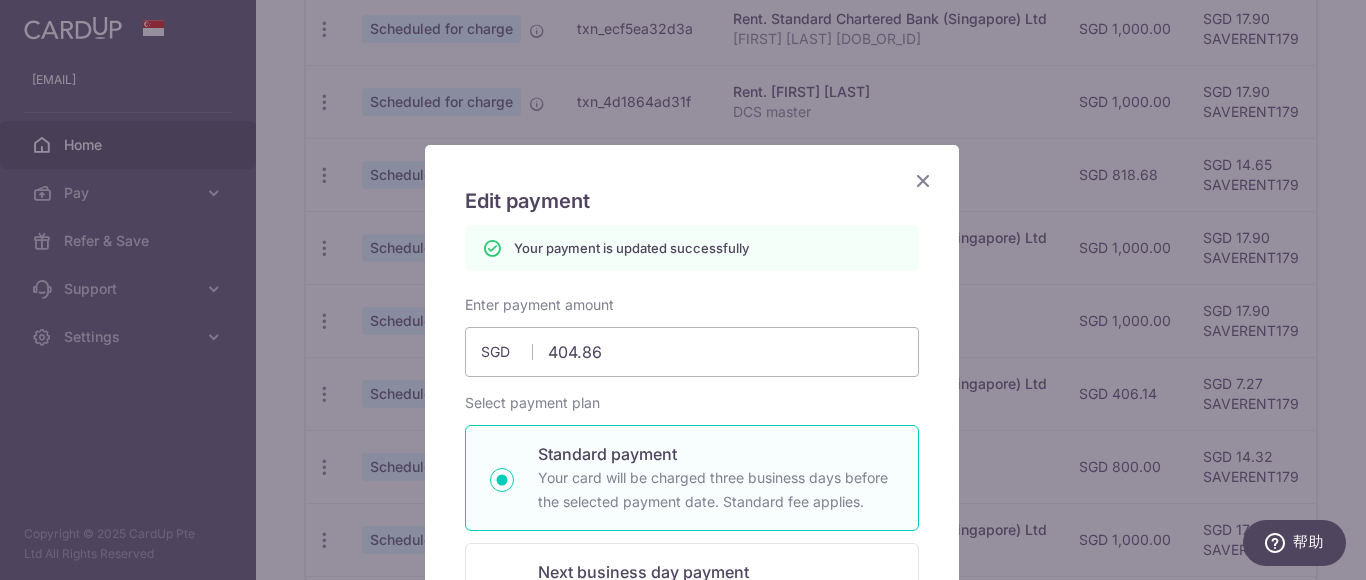 click at bounding box center (923, 180) 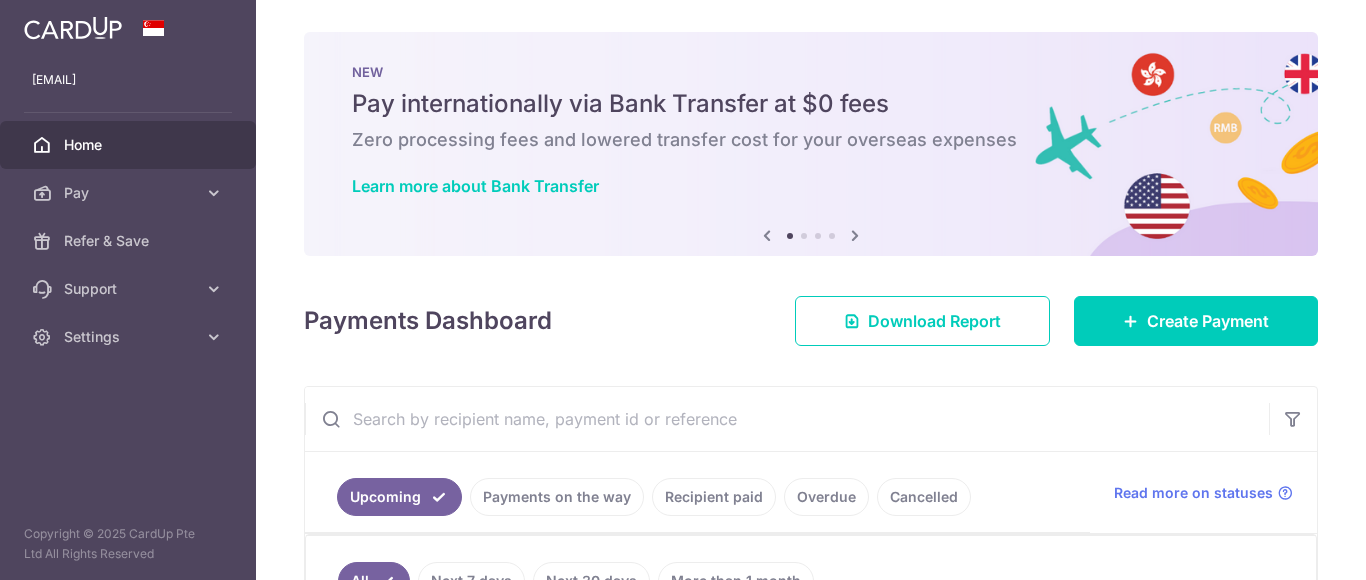 scroll, scrollTop: 0, scrollLeft: 0, axis: both 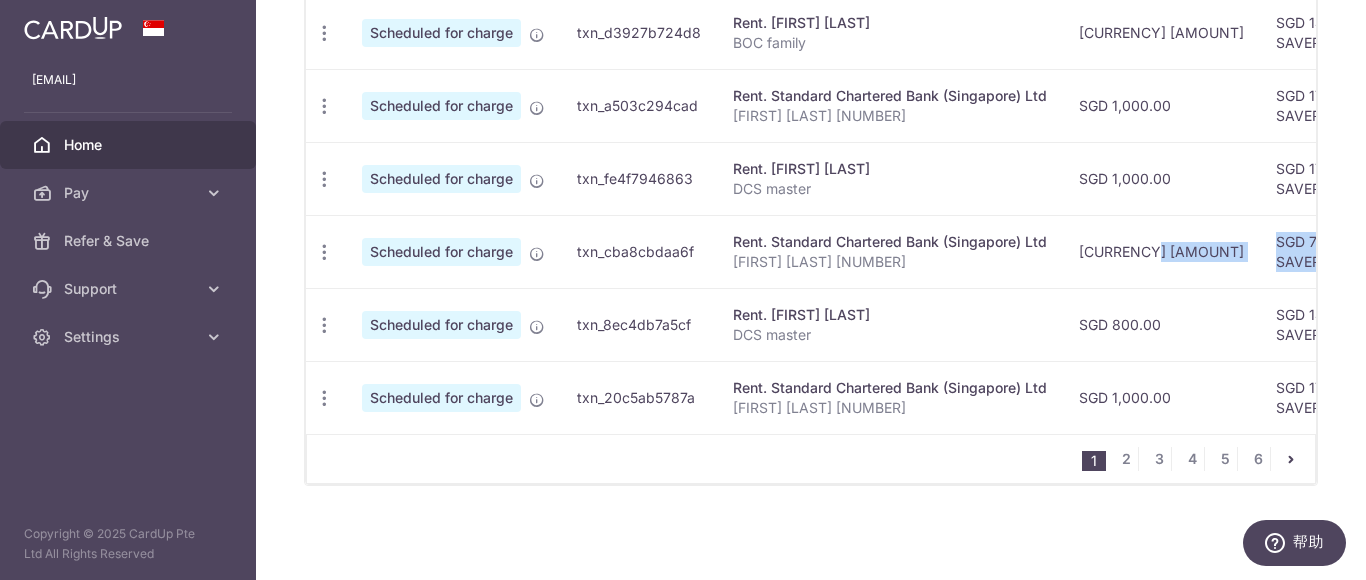 drag, startPoint x: 1127, startPoint y: 248, endPoint x: 1365, endPoint y: 246, distance: 238.0084 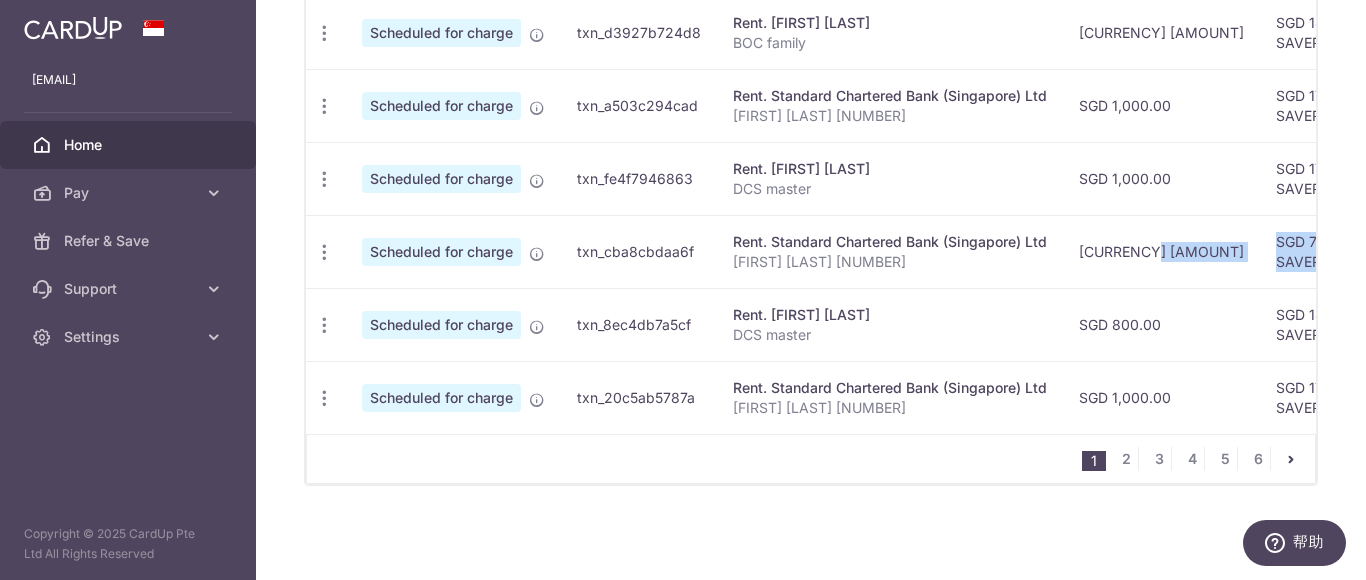 scroll, scrollTop: 0, scrollLeft: 409, axis: horizontal 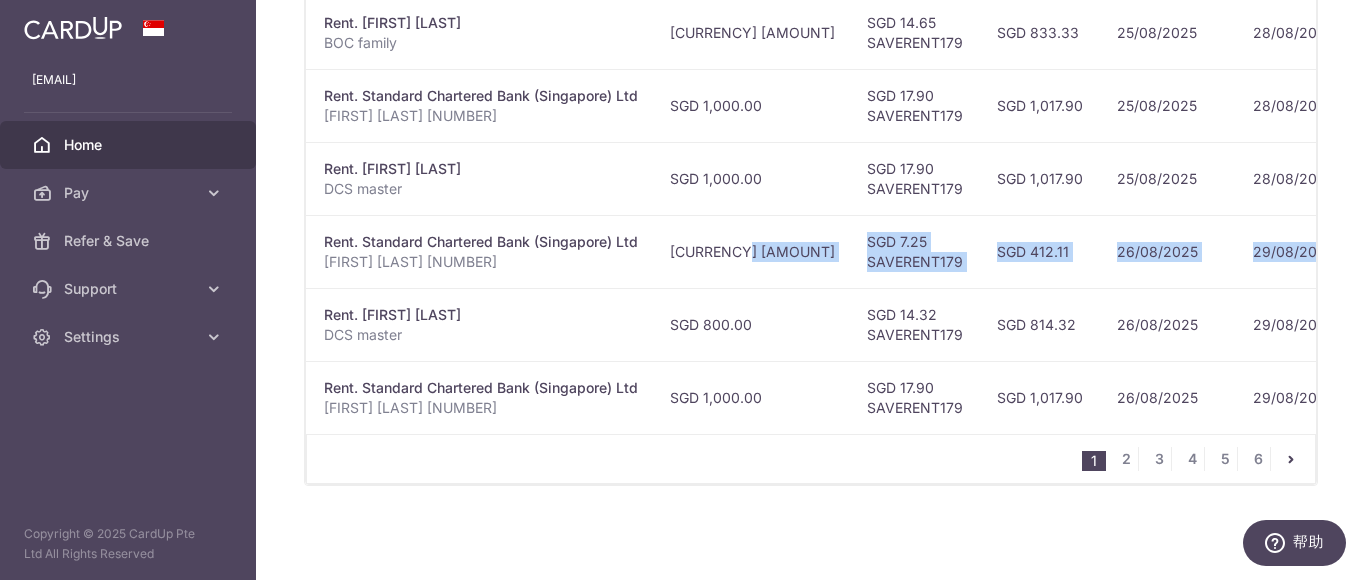 click on "SGD 412.11" at bounding box center [1041, 251] 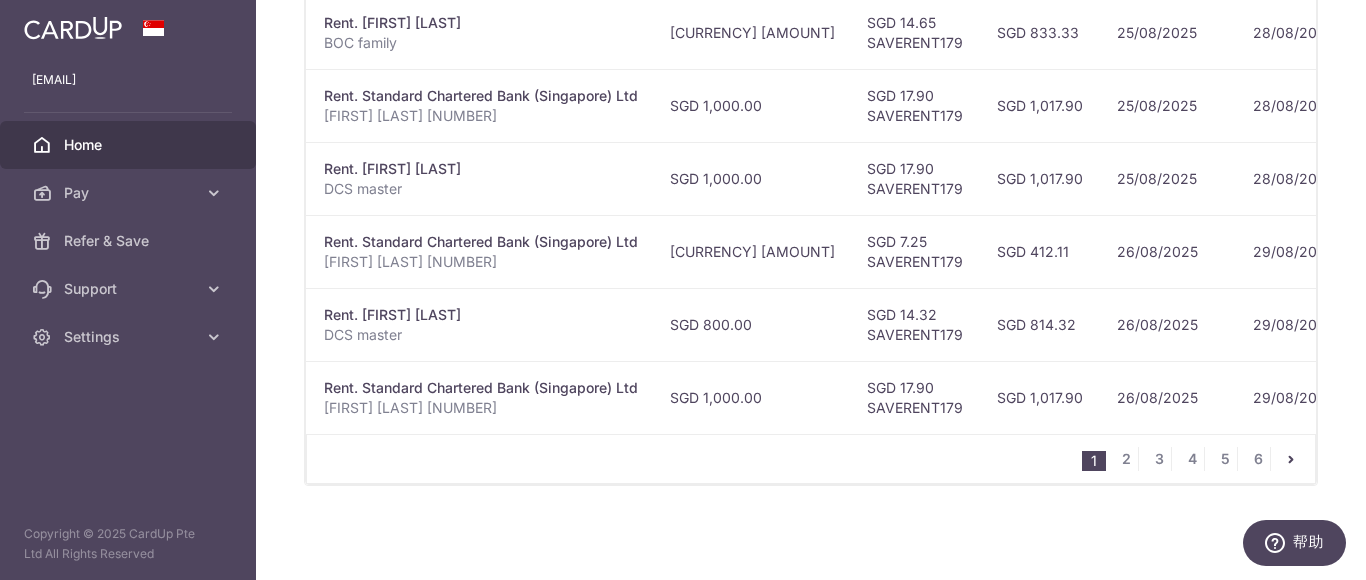 click on "SGD 814.32" at bounding box center [1041, 324] 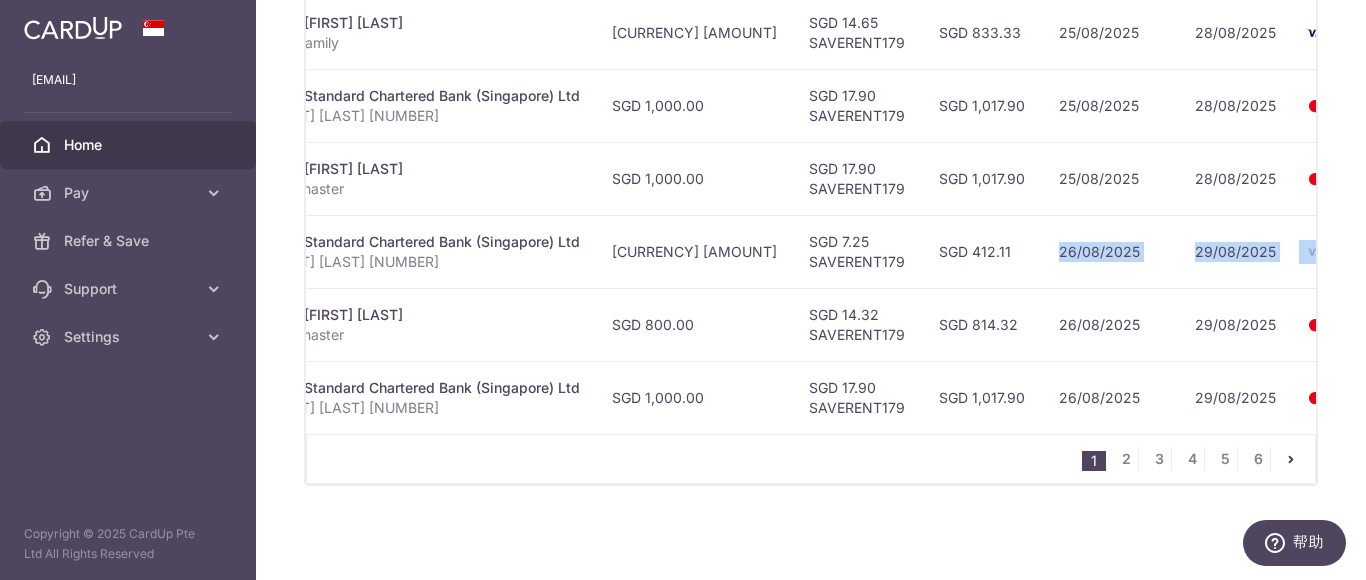scroll, scrollTop: 0, scrollLeft: 524, axis: horizontal 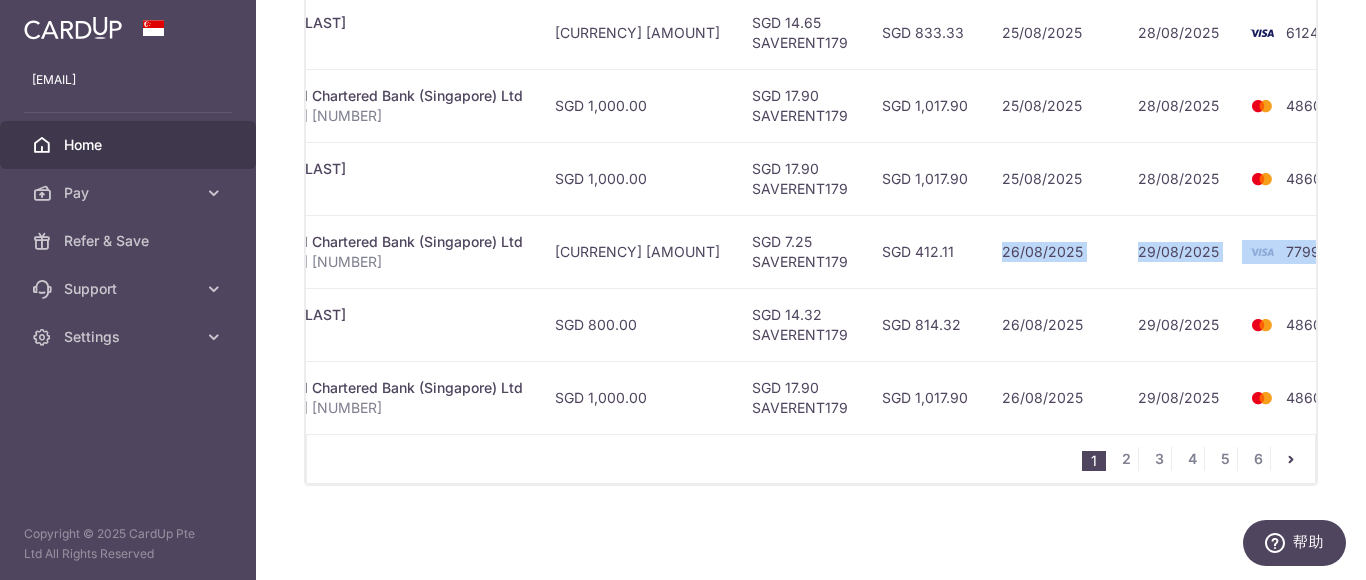 drag, startPoint x: 1037, startPoint y: 240, endPoint x: 1298, endPoint y: 262, distance: 261.92557 